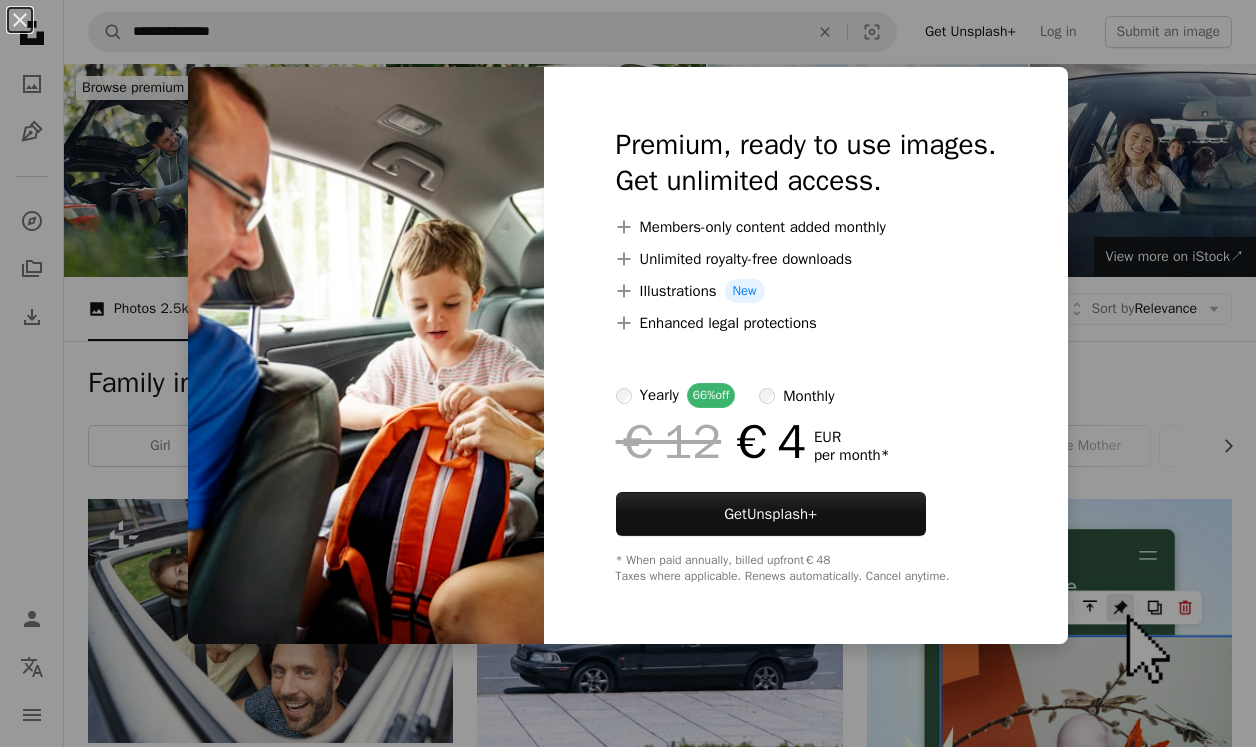 scroll, scrollTop: 1172, scrollLeft: 0, axis: vertical 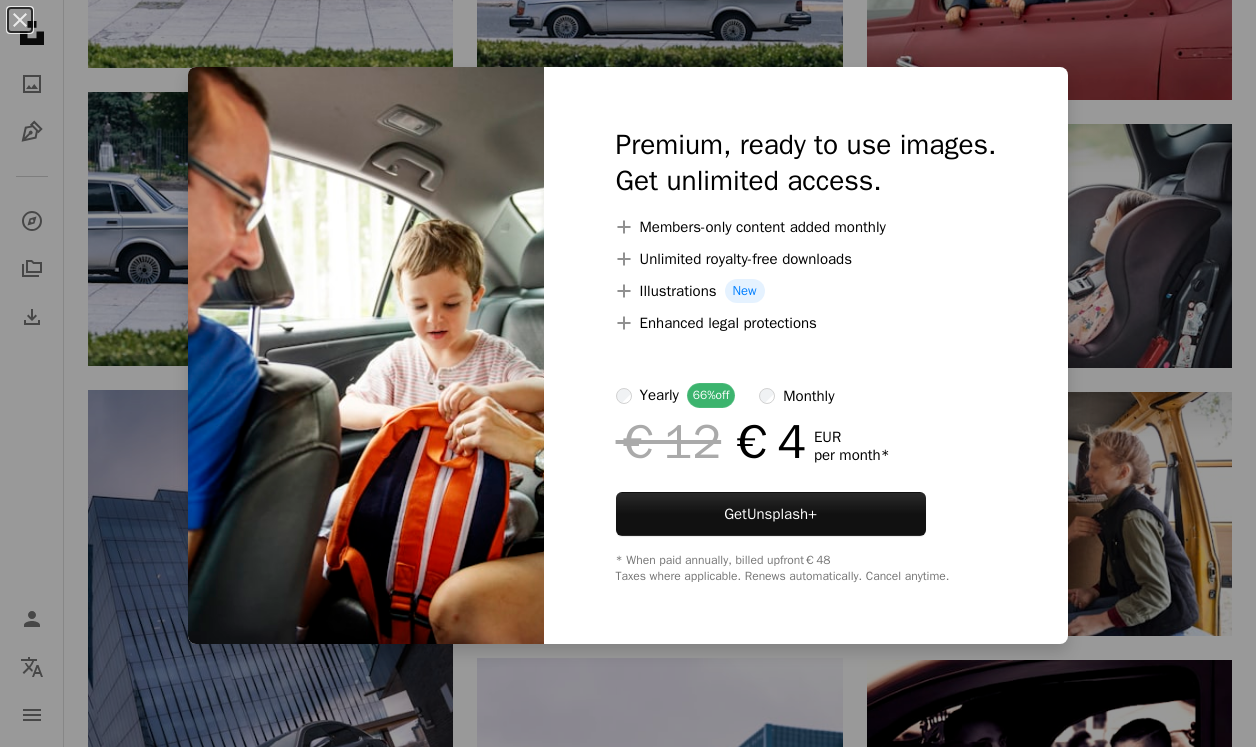 click on "An X shape Premium, ready to use images. Get unlimited access. A plus sign Members-only content added monthly A plus sign Unlimited royalty-free downloads A plus sign Illustrations  New A plus sign Enhanced legal protections yearly 66%  off monthly €12   €4 EUR per month * Get  Unsplash+ * When paid annually, billed upfront  €48 Taxes where applicable. Renews automatically. Cancel anytime." at bounding box center (628, 373) 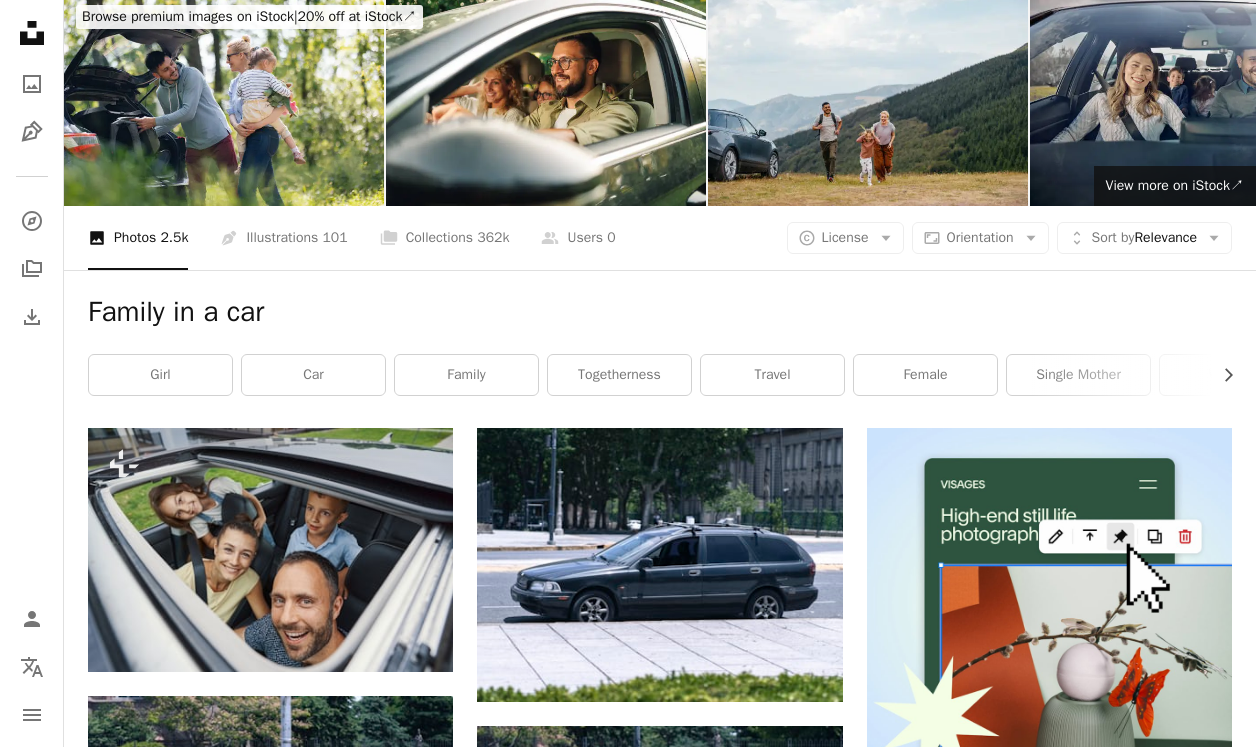 scroll, scrollTop: 0, scrollLeft: 0, axis: both 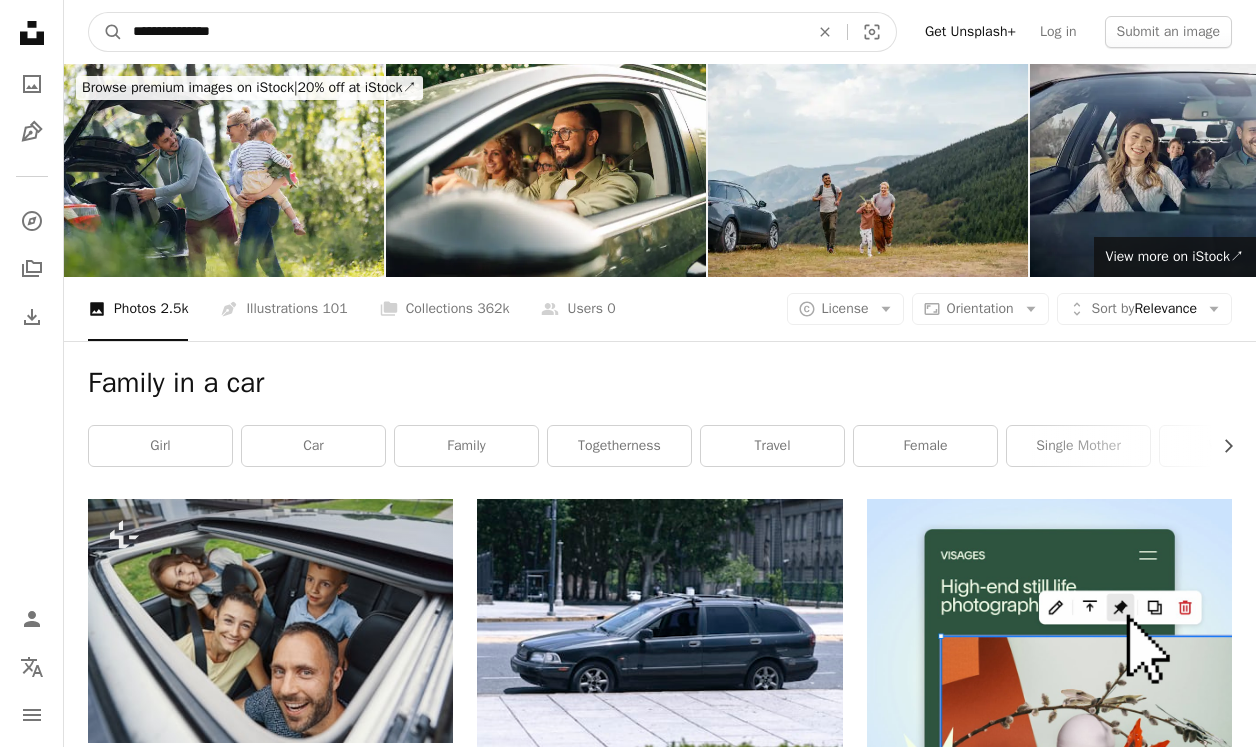 click on "**********" at bounding box center [463, 32] 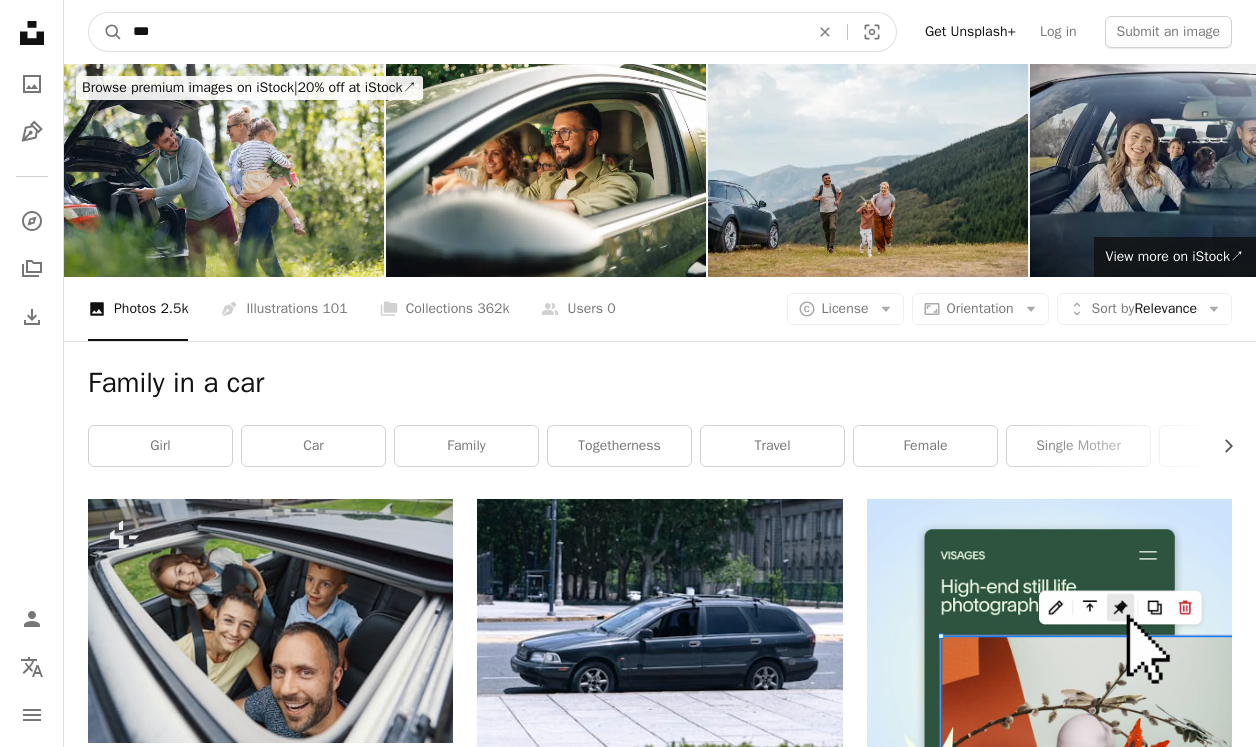 type on "***" 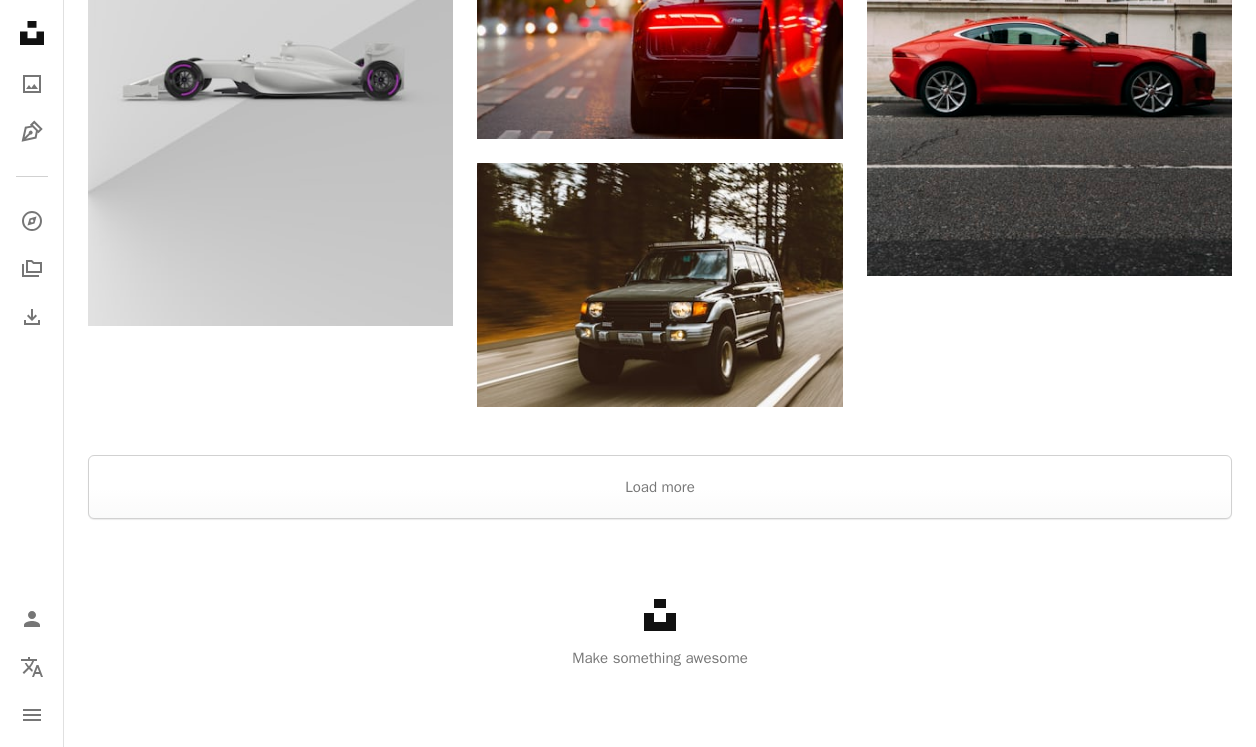 scroll, scrollTop: 4414, scrollLeft: 0, axis: vertical 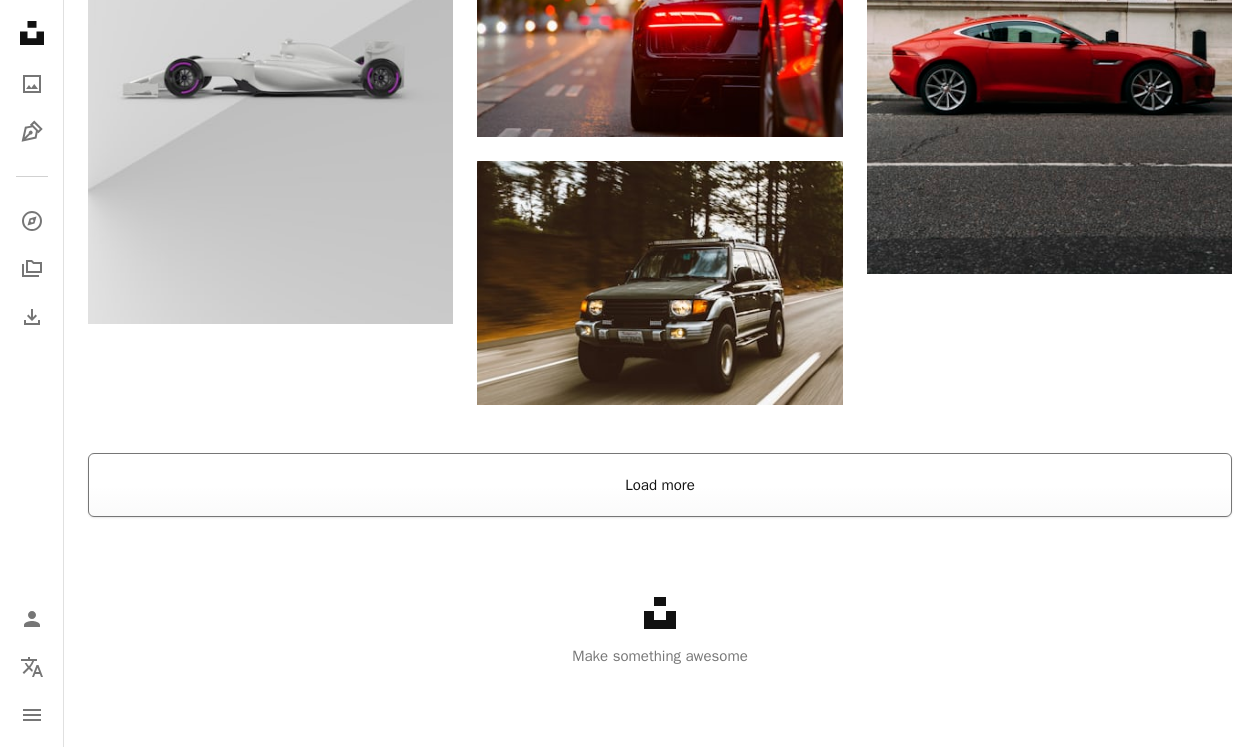 click on "Load more" at bounding box center [660, 485] 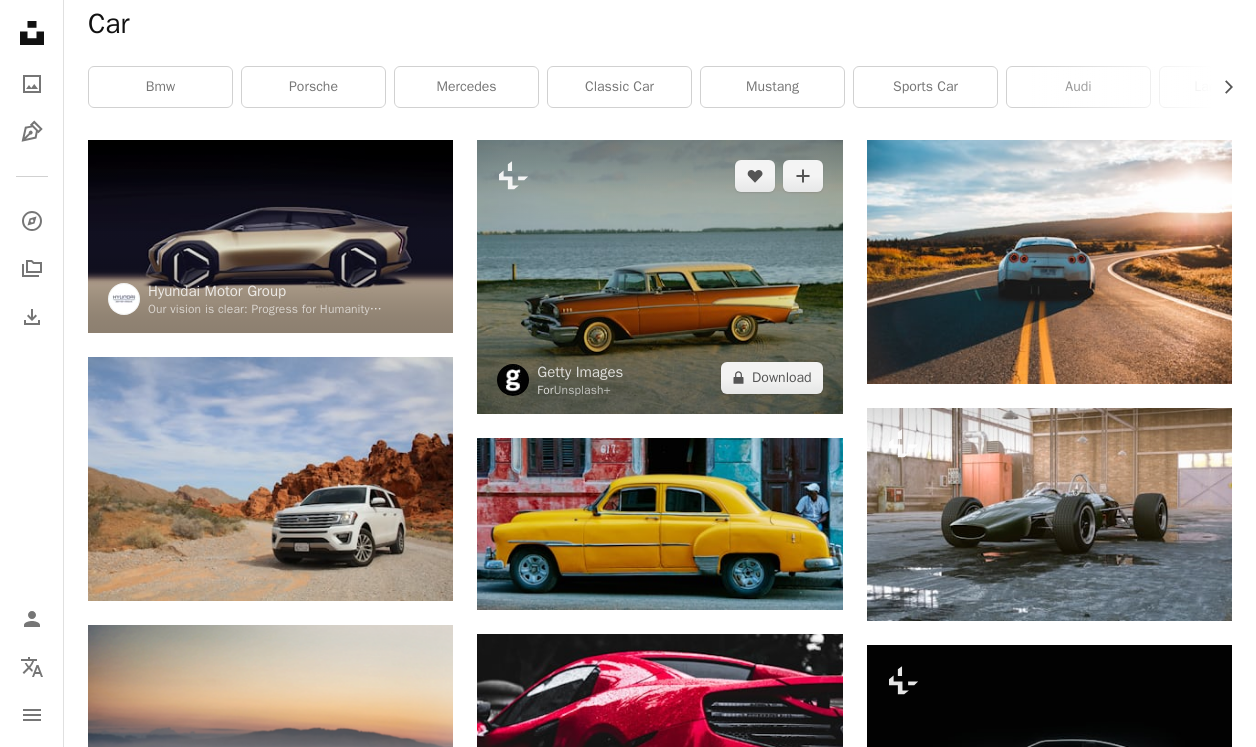 scroll, scrollTop: 0, scrollLeft: 0, axis: both 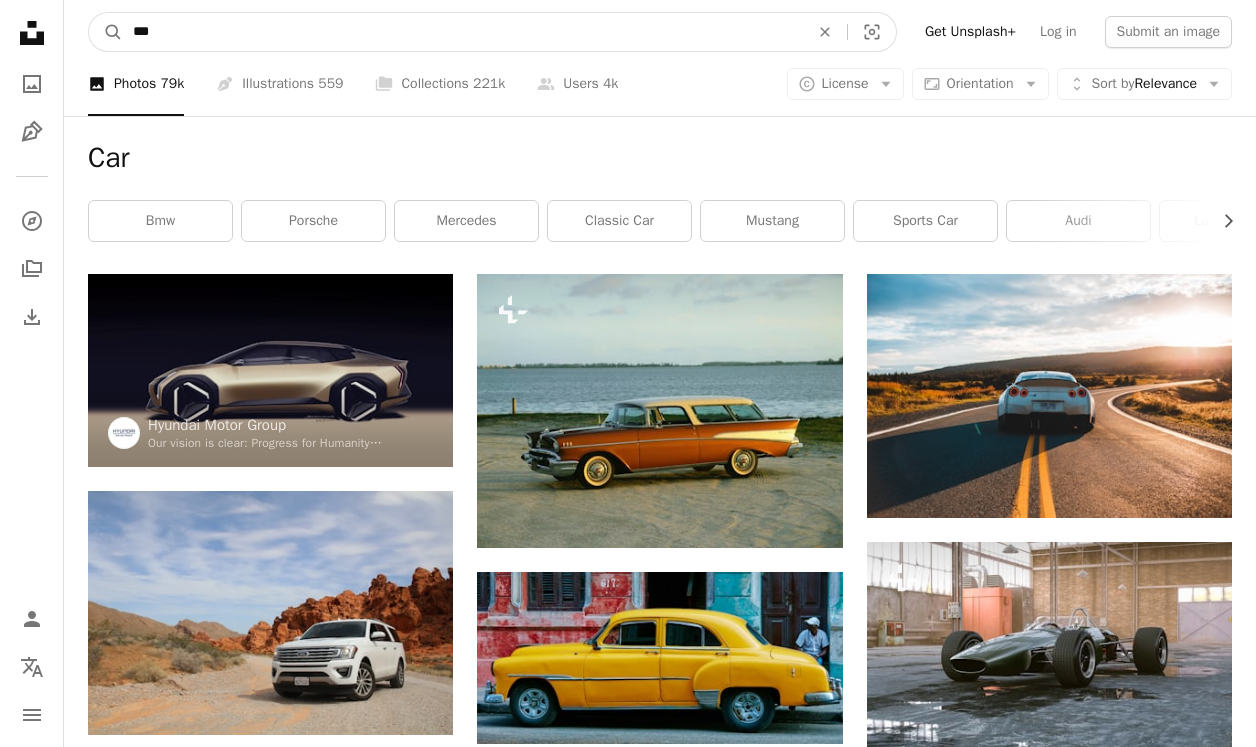 click on "***" at bounding box center [463, 32] 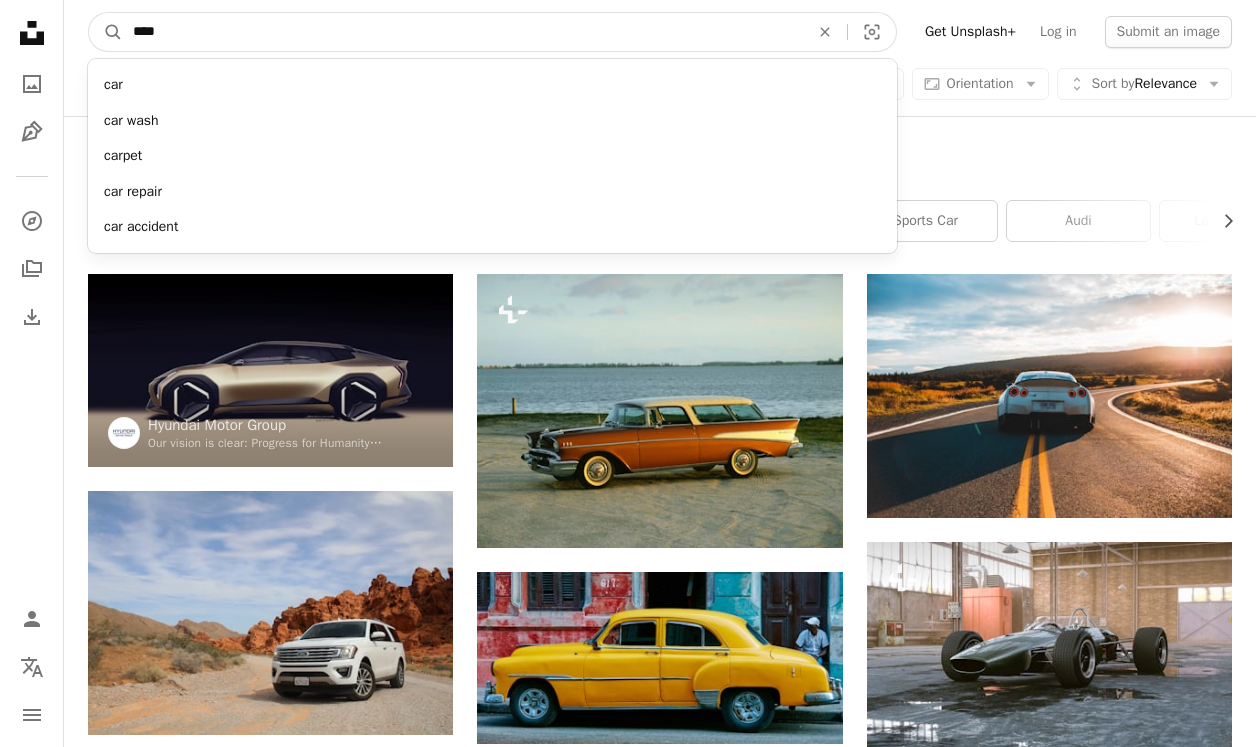 type on "****" 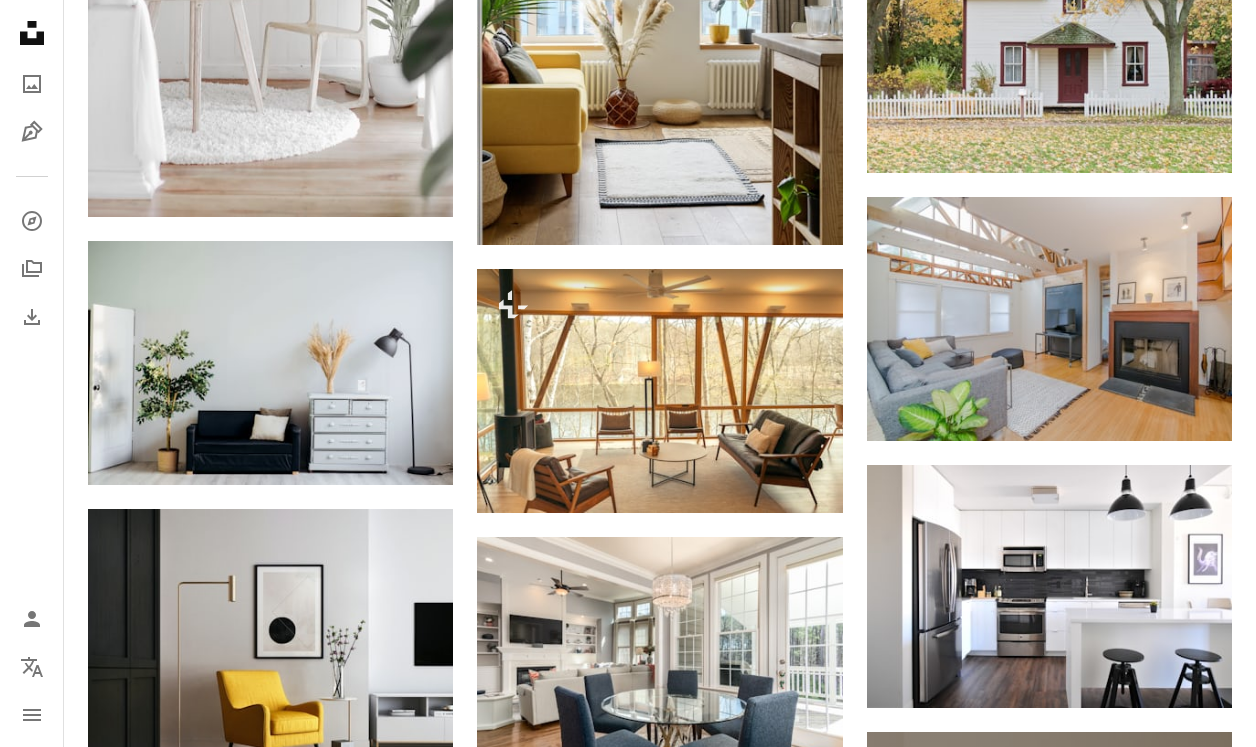 scroll, scrollTop: 1646, scrollLeft: 0, axis: vertical 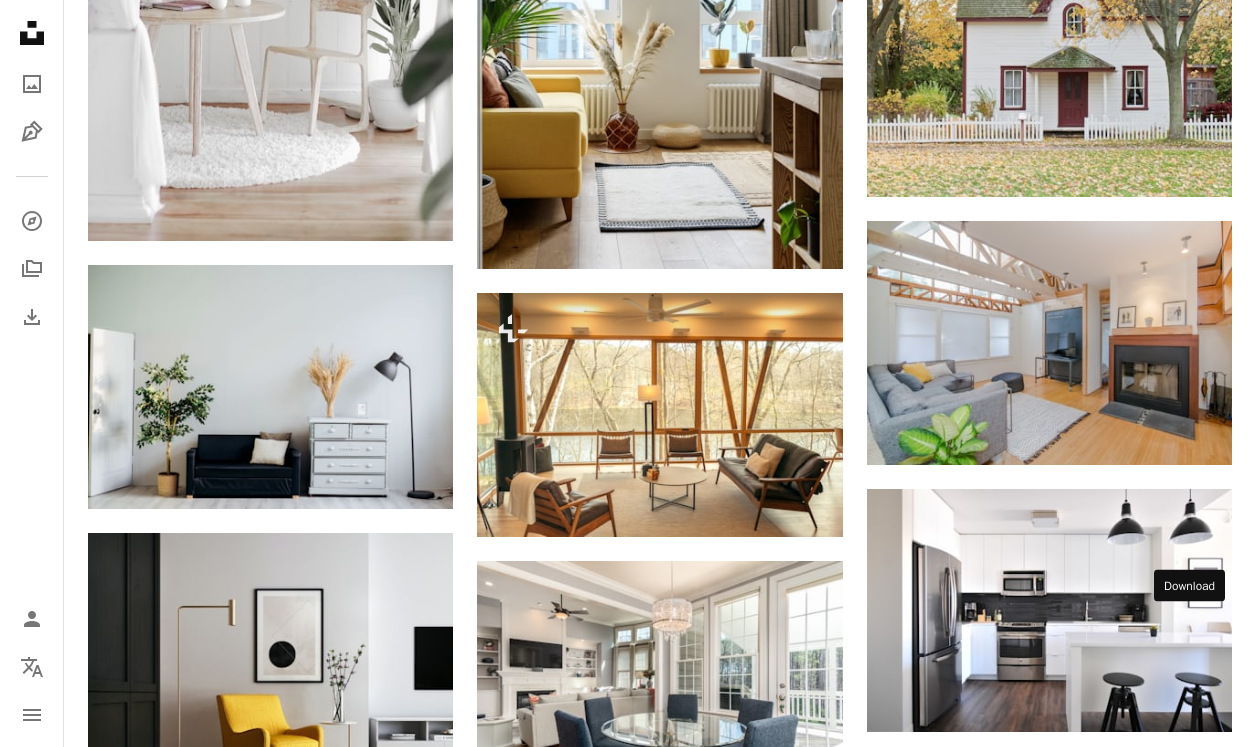 click on "Arrow pointing down" 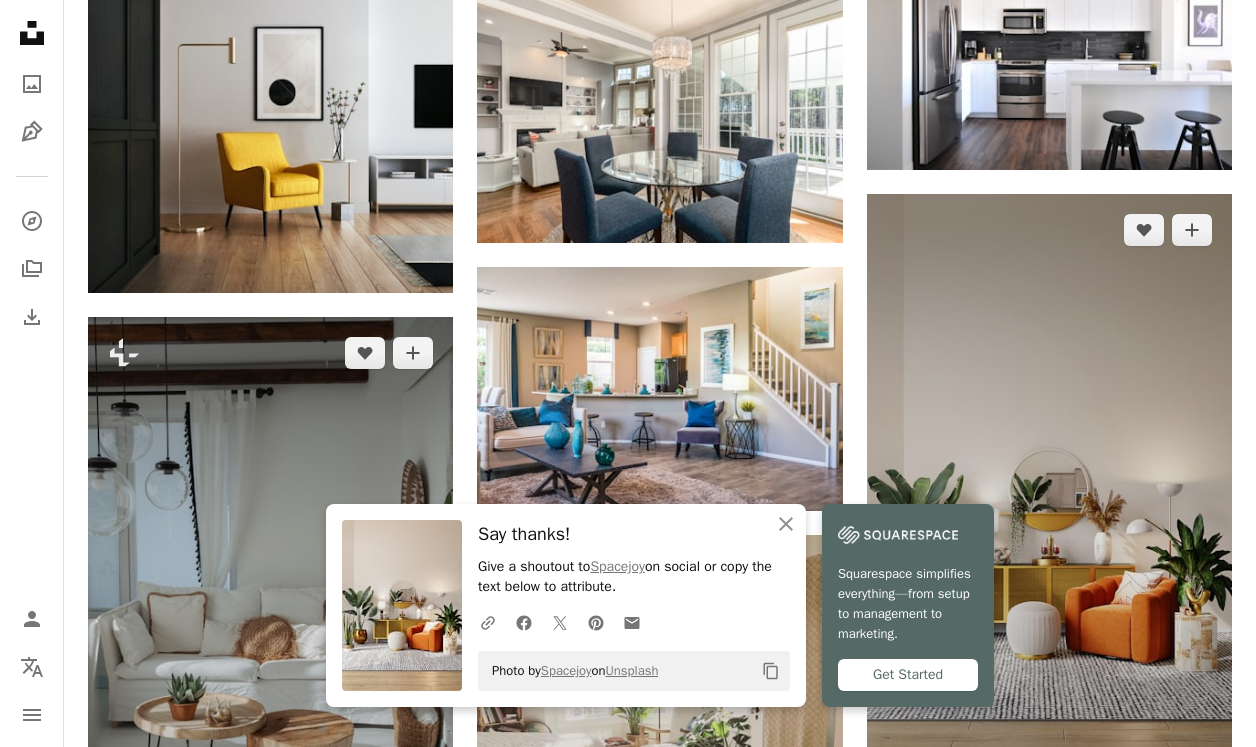 scroll, scrollTop: 2201, scrollLeft: 0, axis: vertical 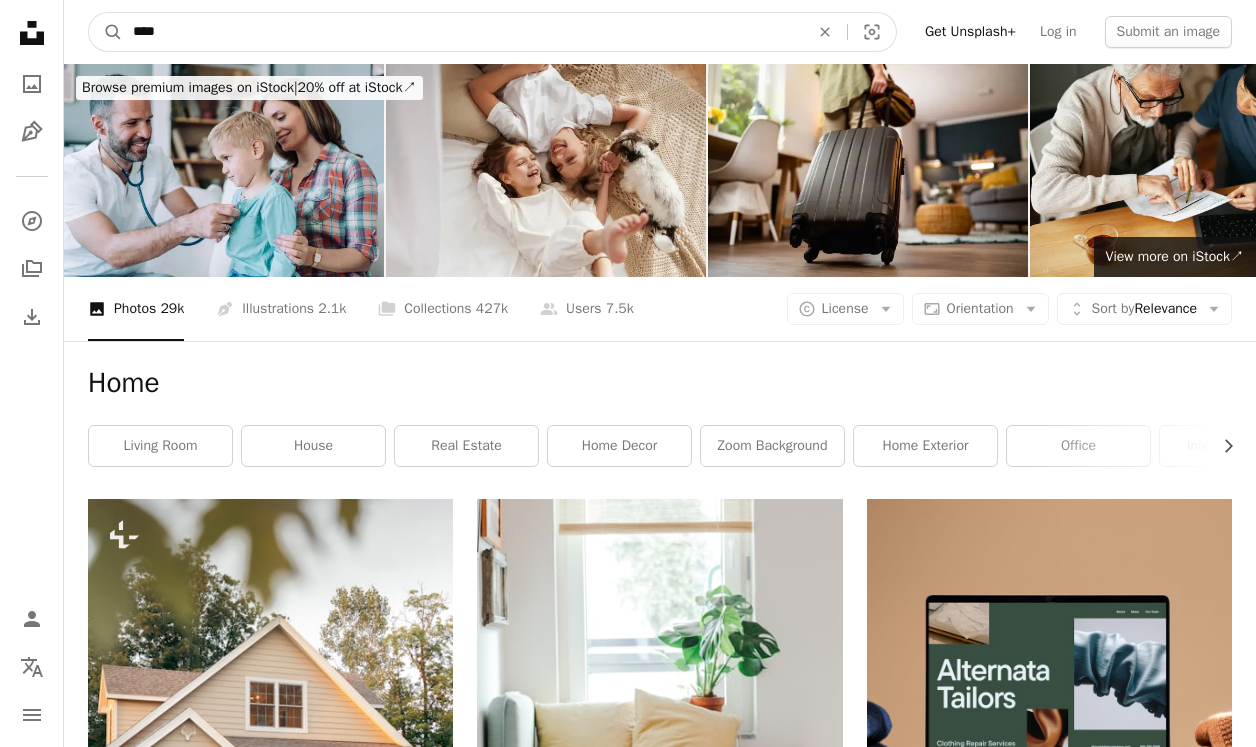 click on "****" at bounding box center (463, 32) 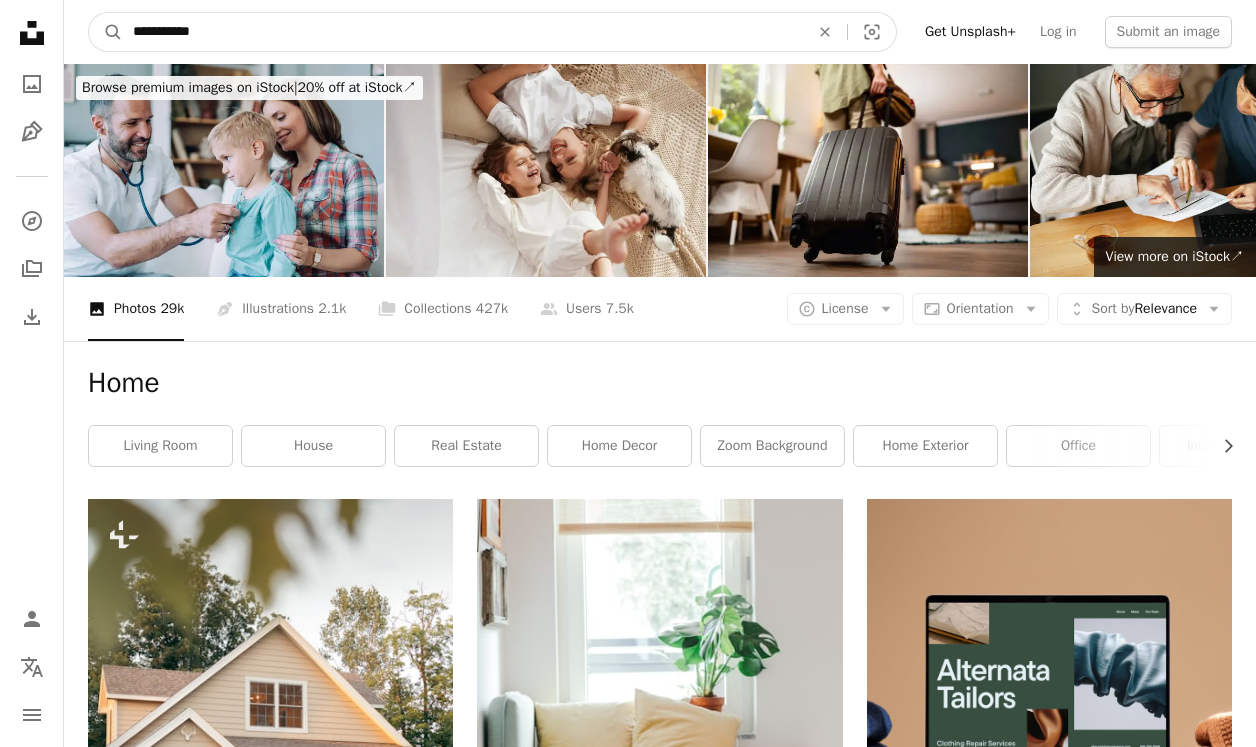 type on "**********" 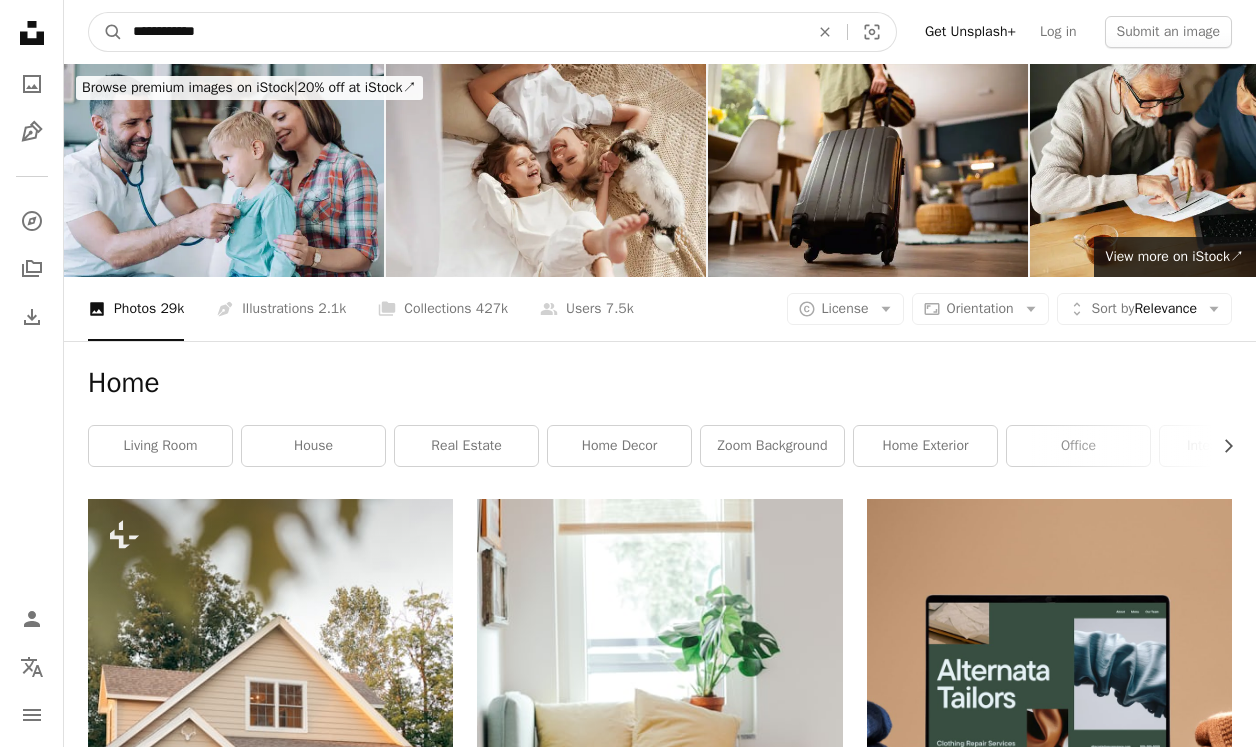 click on "A magnifying glass" at bounding box center [106, 32] 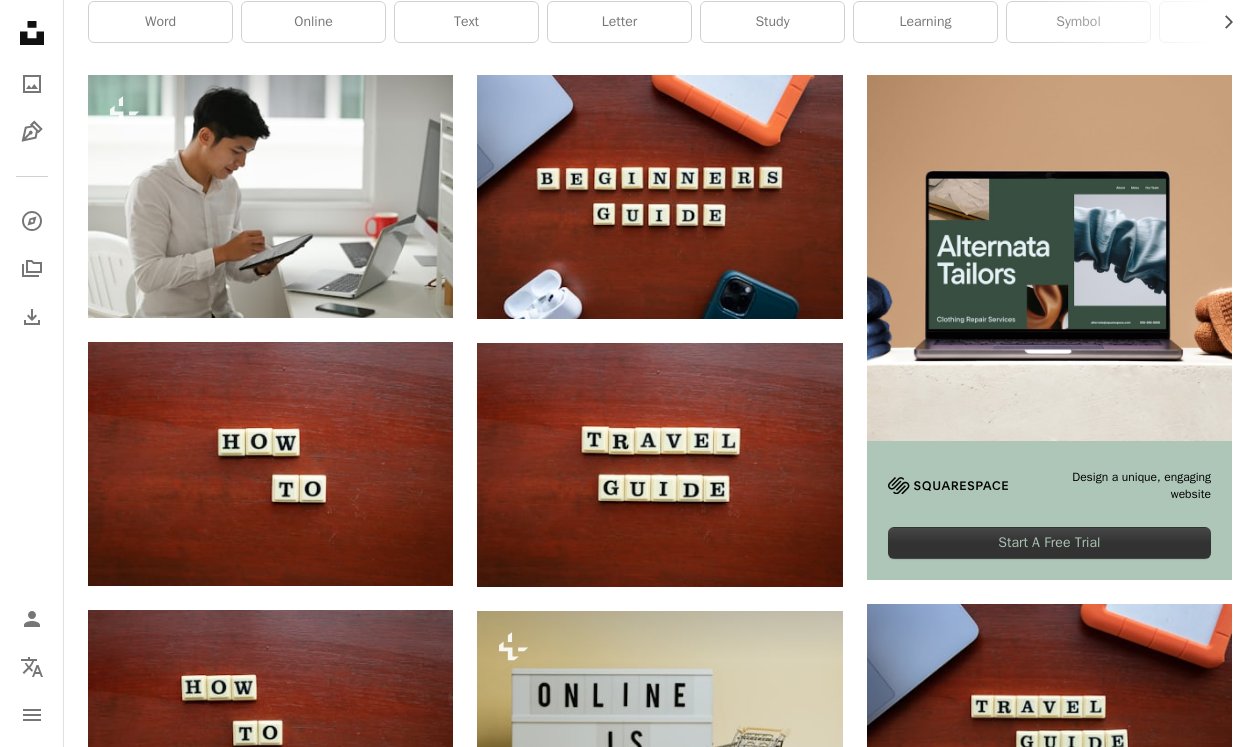 scroll, scrollTop: 0, scrollLeft: 0, axis: both 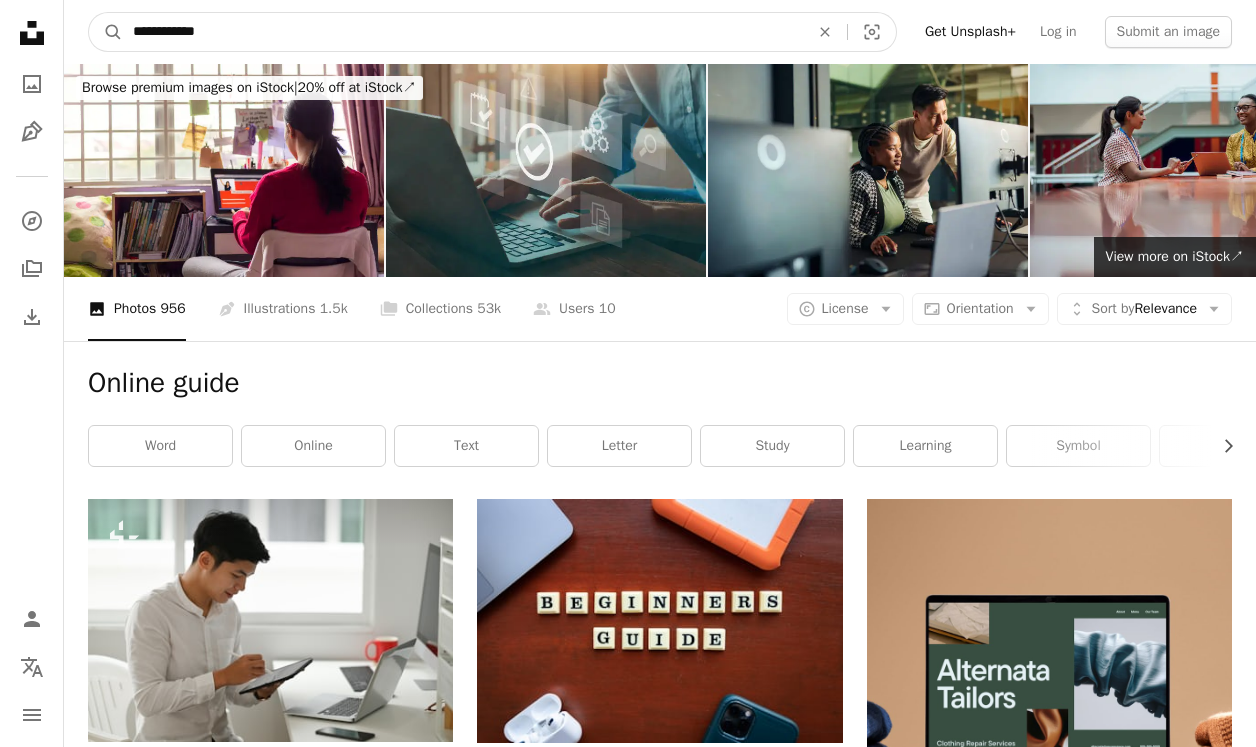 click on "**********" at bounding box center [463, 32] 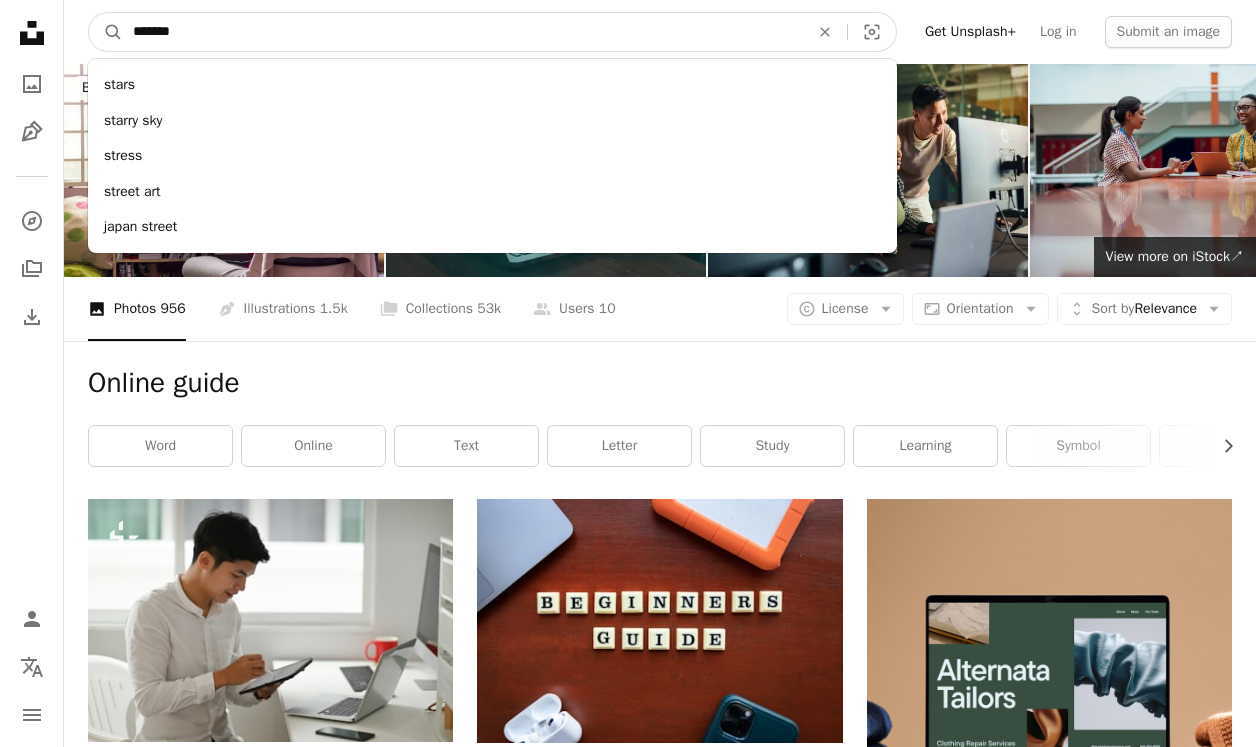 type on "********" 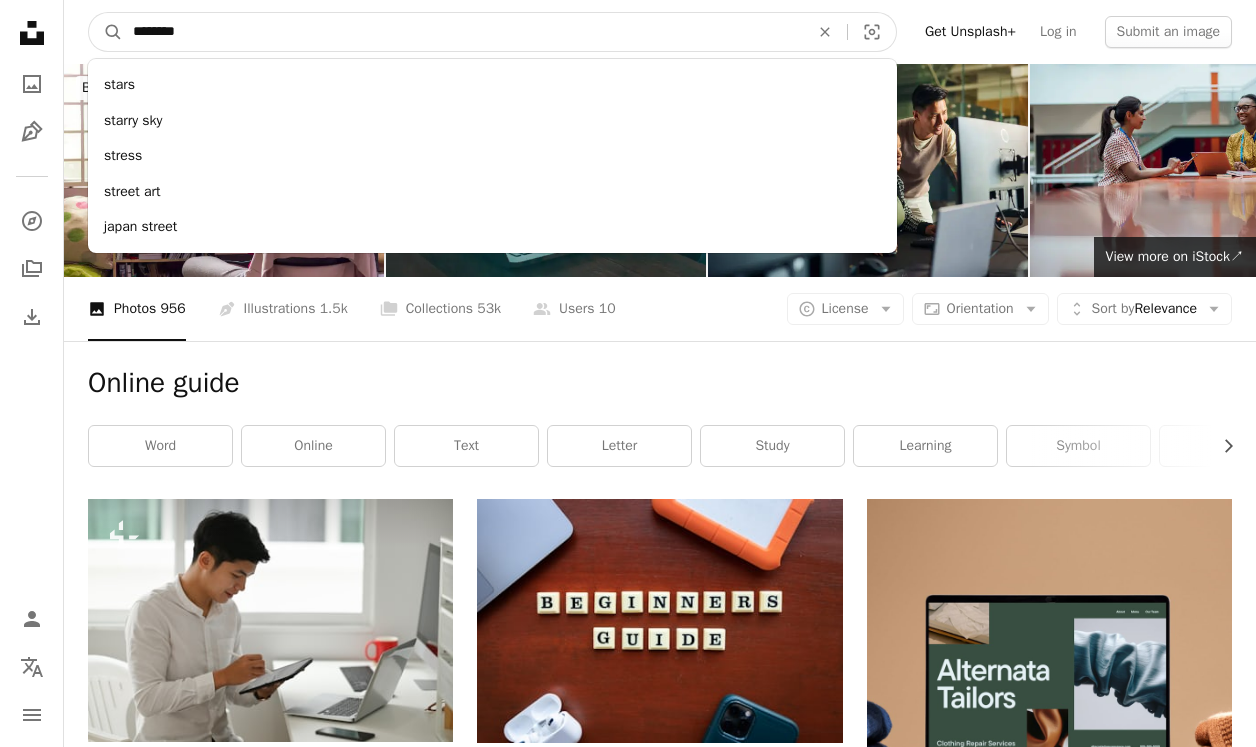 click on "A magnifying glass" at bounding box center [106, 32] 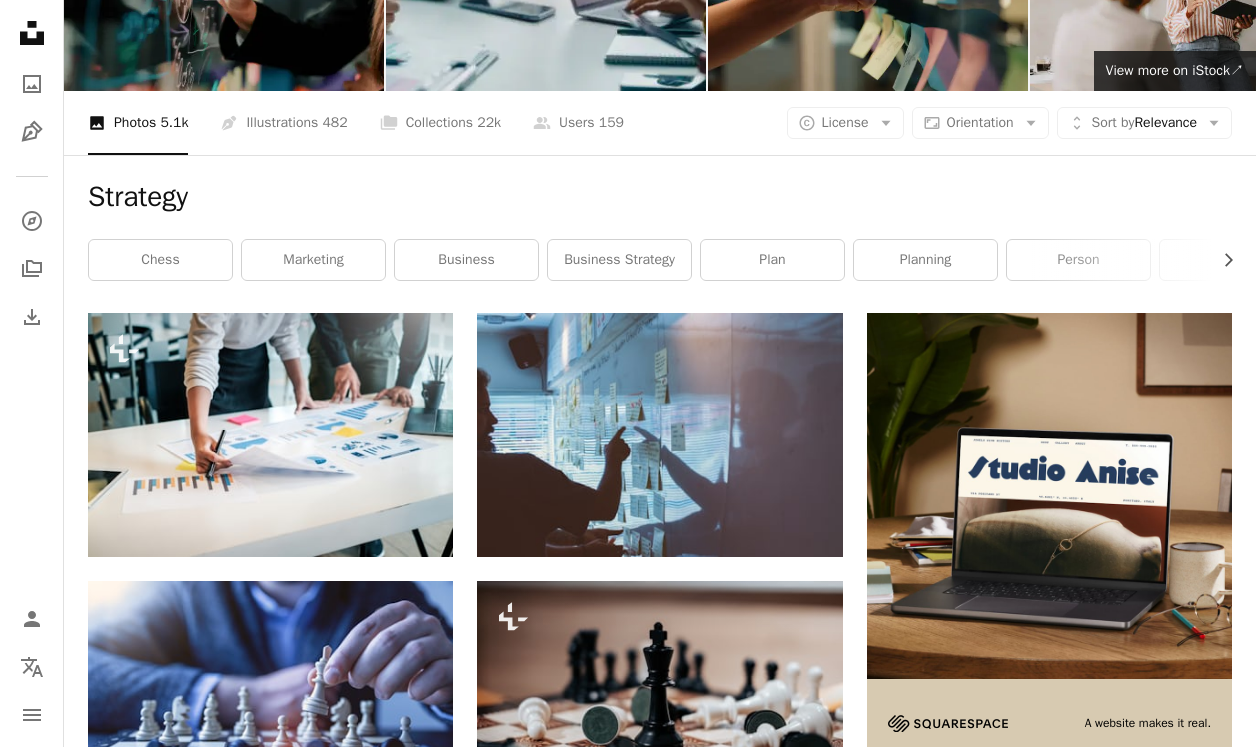 scroll, scrollTop: 180, scrollLeft: 0, axis: vertical 